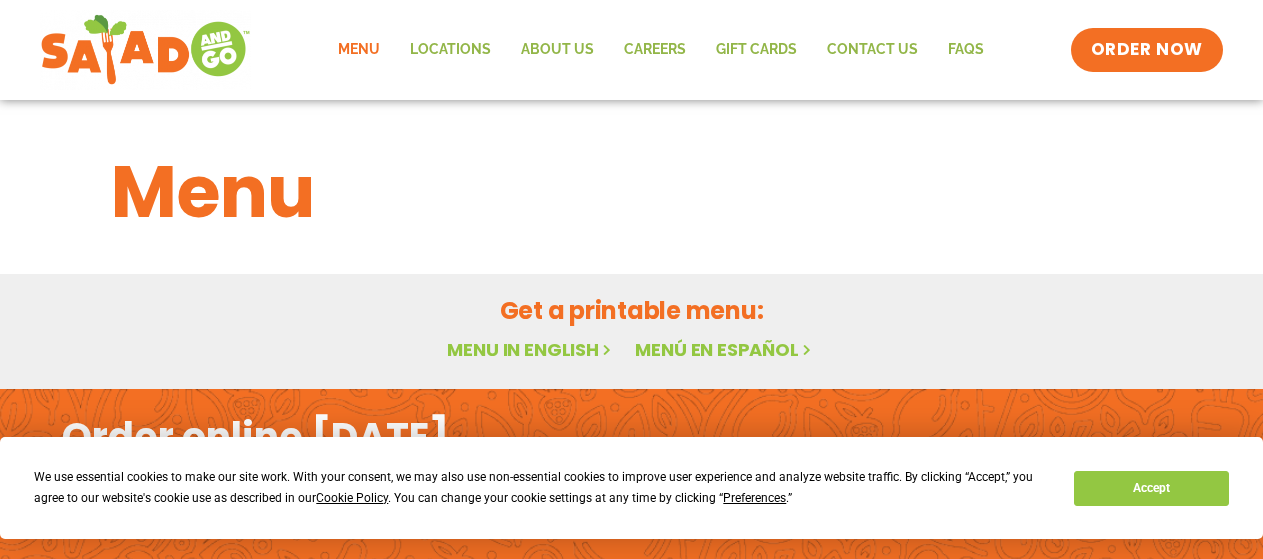 scroll, scrollTop: 0, scrollLeft: 0, axis: both 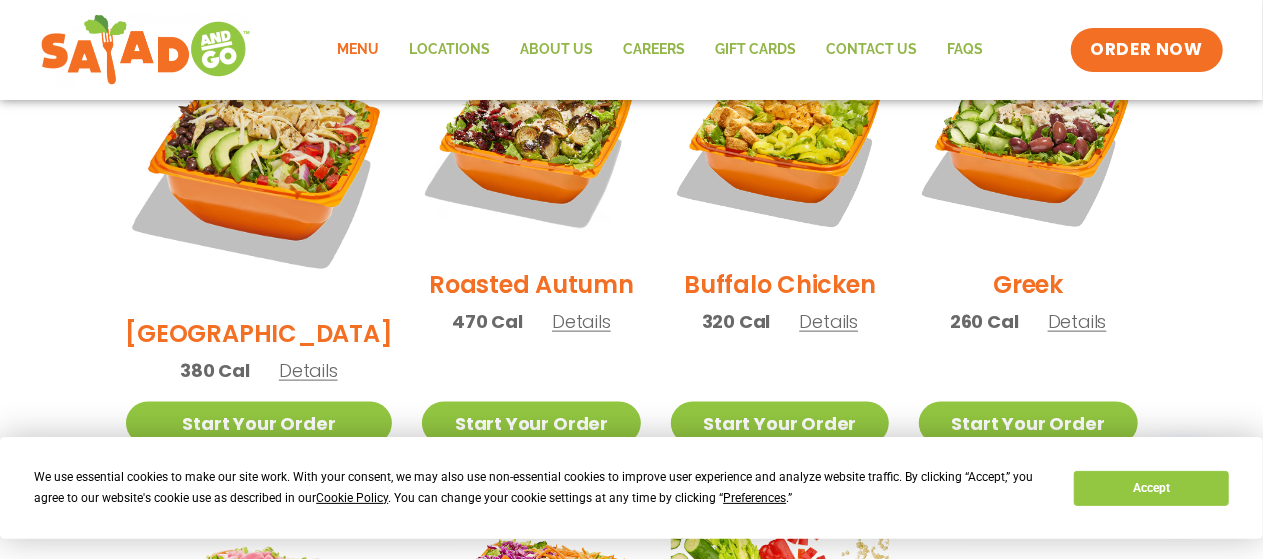 click on "Details" at bounding box center [1077, 321] 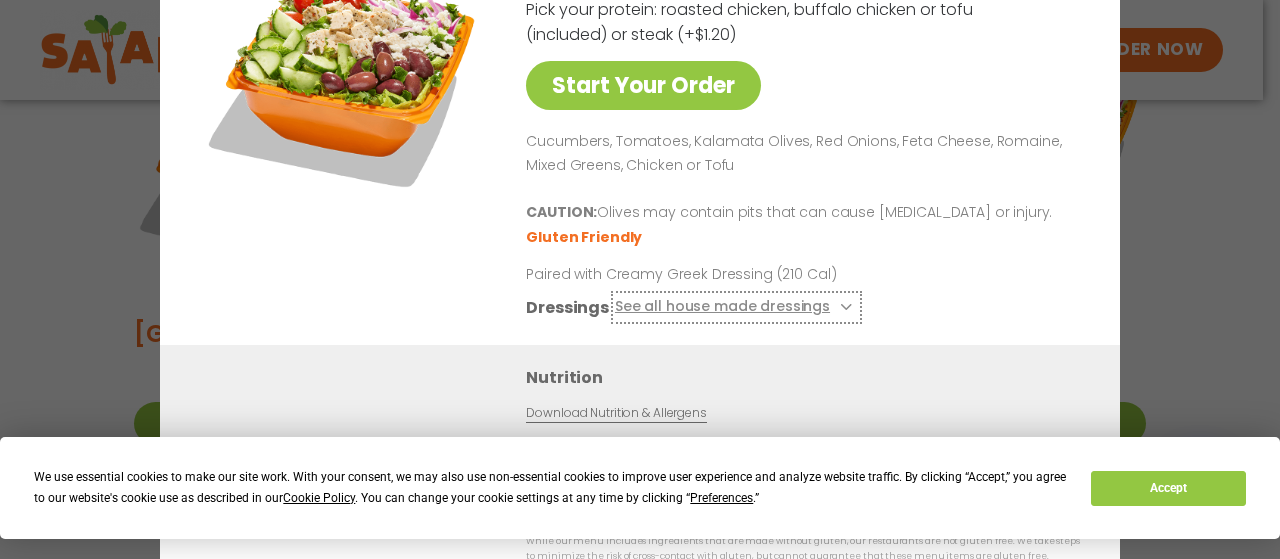 click on "See all house made dressings" at bounding box center [736, 308] 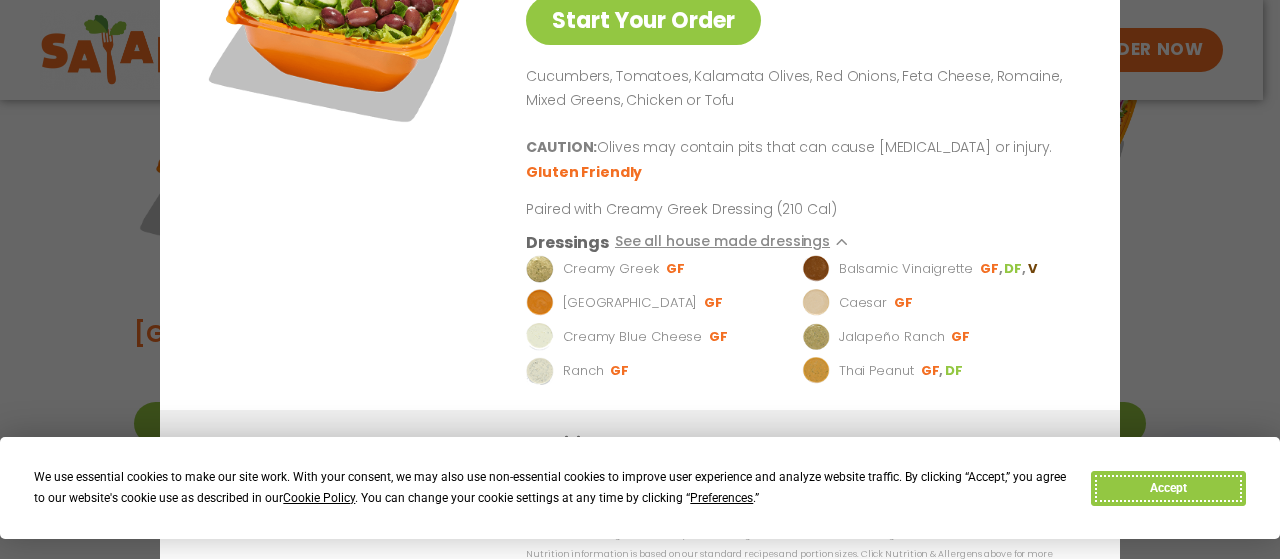 click on "Accept" at bounding box center (1168, 488) 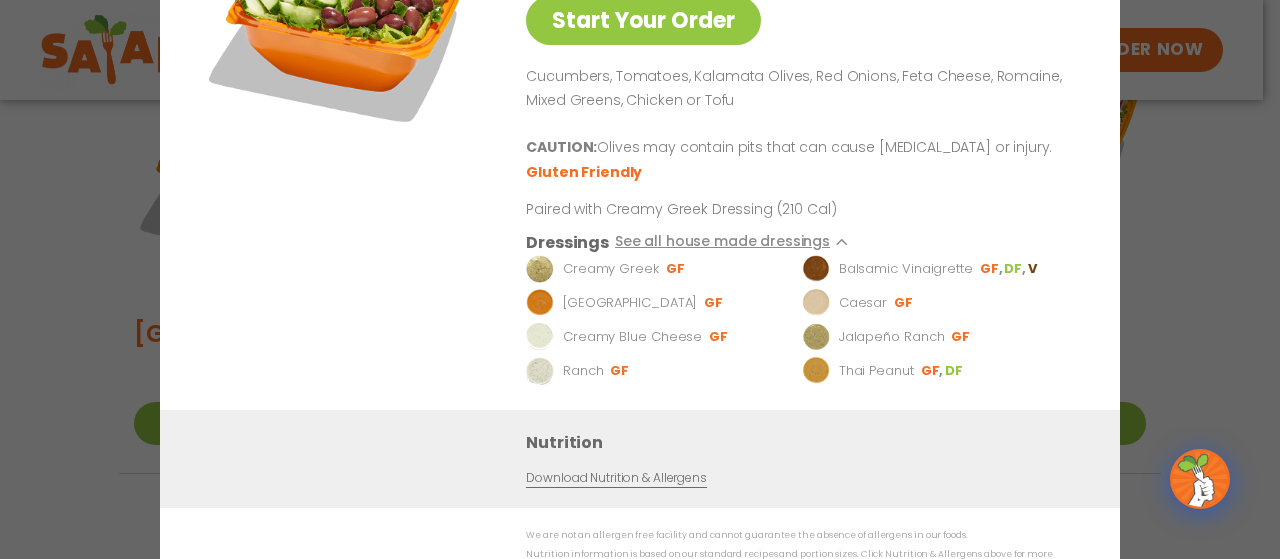 click on "Start Your Order" at bounding box center (345, 142) 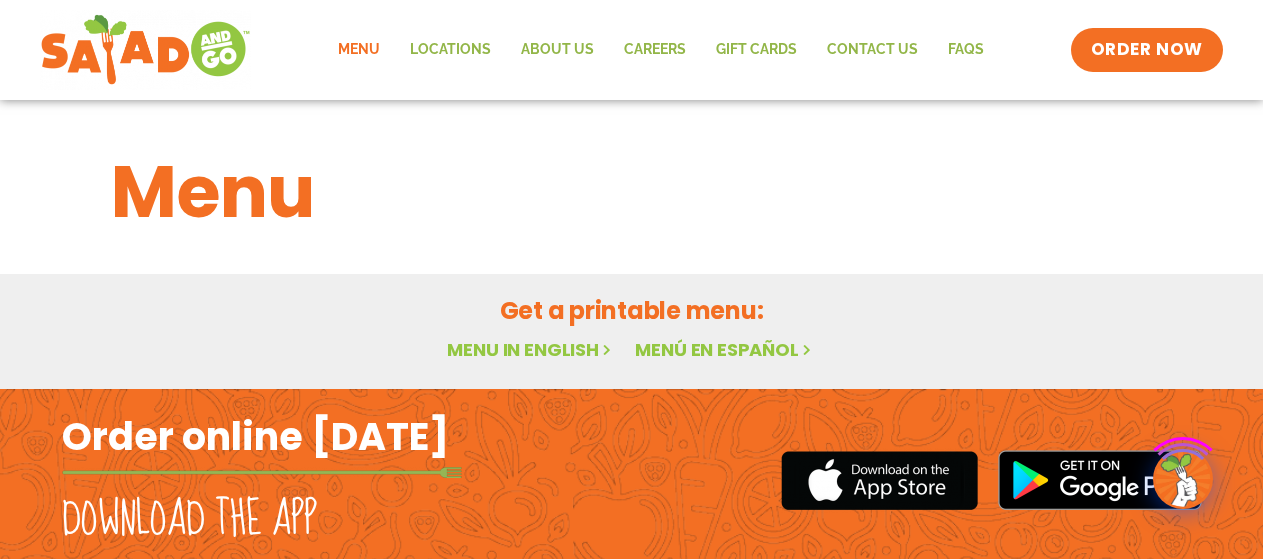 scroll, scrollTop: 0, scrollLeft: 0, axis: both 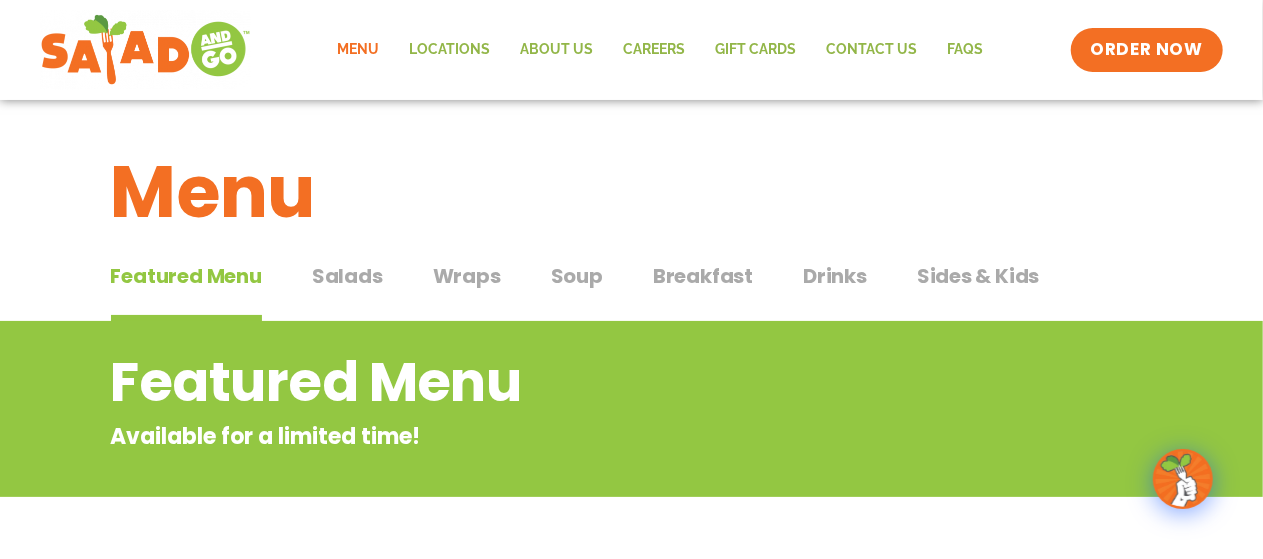 click on "Salads" at bounding box center (347, 276) 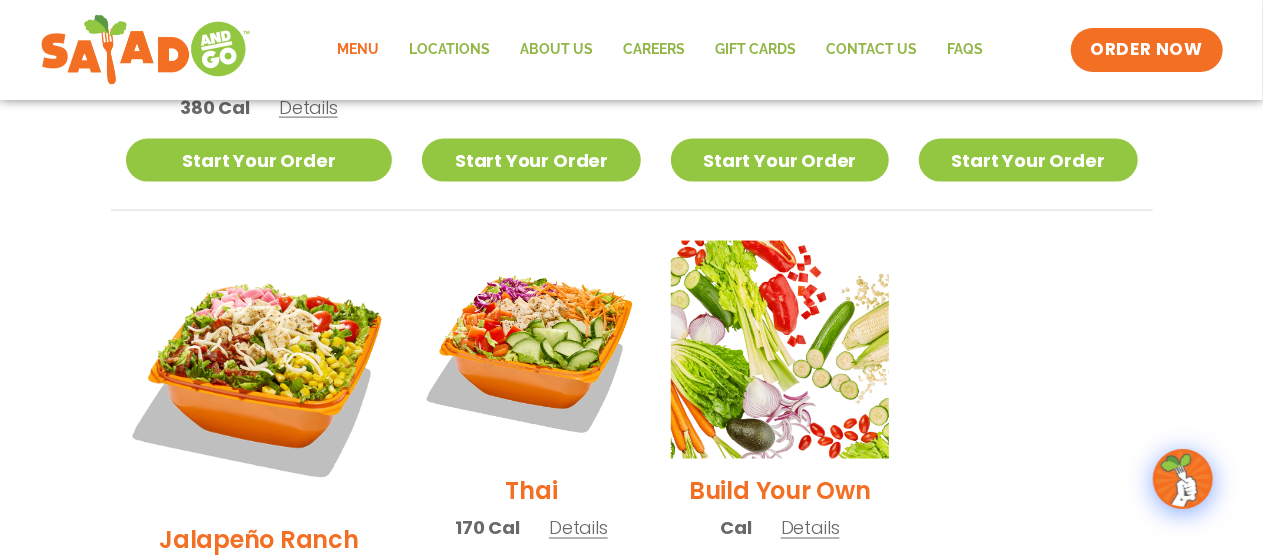 scroll, scrollTop: 1400, scrollLeft: 0, axis: vertical 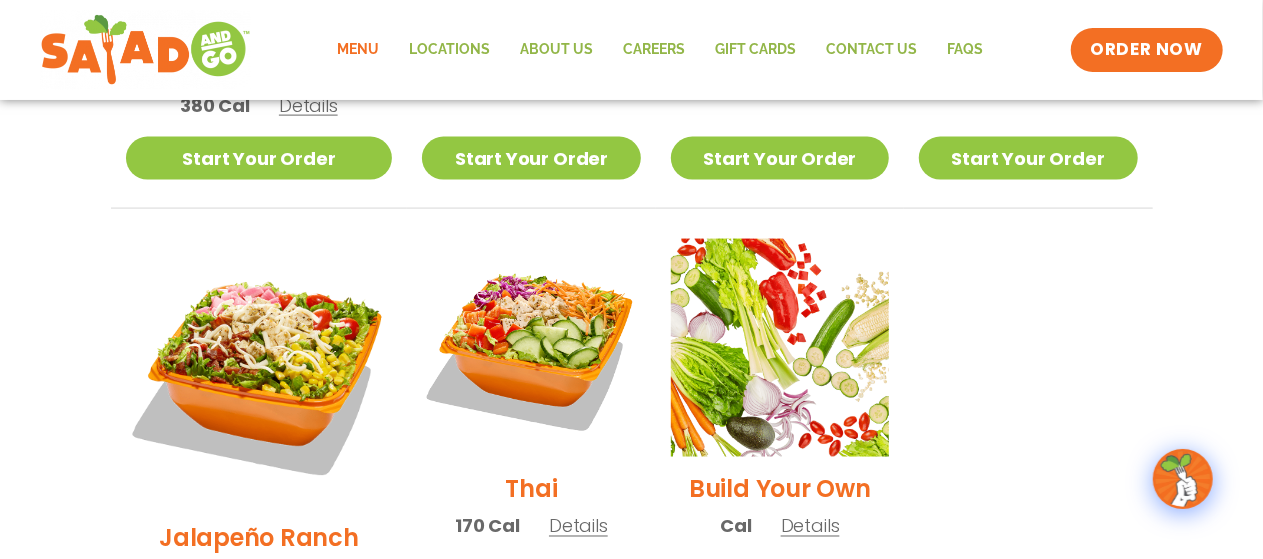 click on "Details" at bounding box center (578, 526) 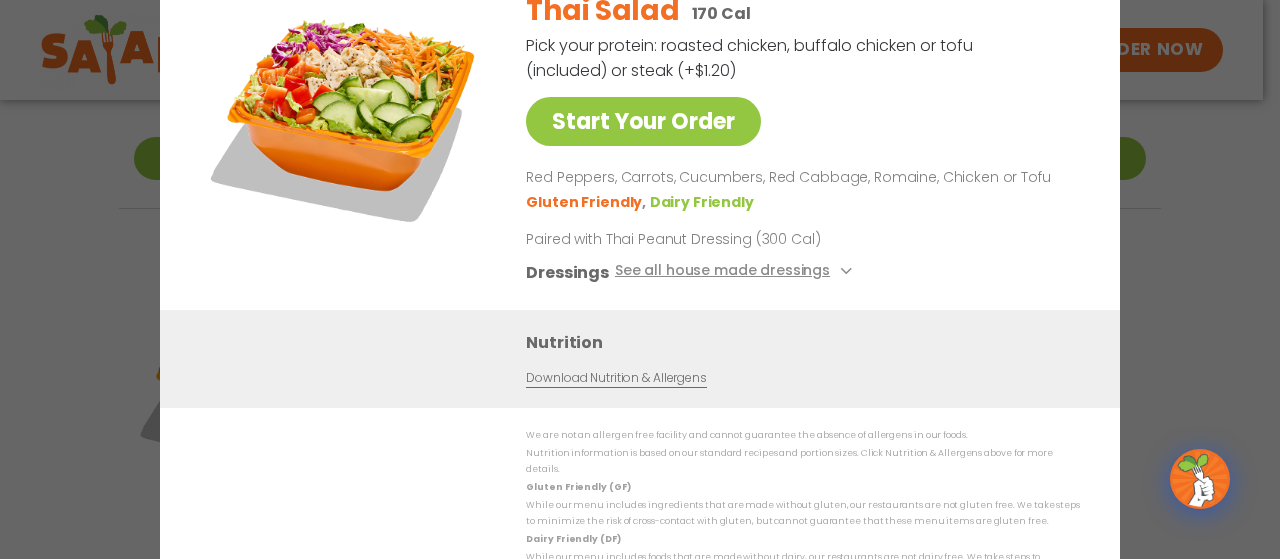 click on "Start Your Order Thai Salad  170 Cal  Pick your protein: roasted chicken, buffalo chicken or tofu (included) or steak (+$1.20)   Start Your Order Red Peppers, Carrots, Cucumbers, Red Cabbage, Romaine, Chicken or Tofu Gluten Friendly Dairy Friendly Paired with Thai Peanut Dressing (300 Cal) Dressings   See all house made dressings    Thai Peanut GF DF   Balsamic Vinaigrette GF DF V   BBQ Ranch GF   Caesar GF   Creamy Blue Cheese GF   Creamy Greek GF   Jalapeño Ranch GF   Ranch GF Nutrition   Download Nutrition & Allergens We are not an allergen free facility and cannot guarantee the absence of allergens in our foods. Nutrition information is based on our standard recipes and portion sizes. Click Nutrition & Allergens above for more details. Gluten Friendly (GF) While our menu includes ingredients that are made without gluten, our restaurants are not gluten free. We take steps to minimize the risk of cross-contact with gluten, but cannot guarantee that these menu items are gluten free." at bounding box center (640, 279) 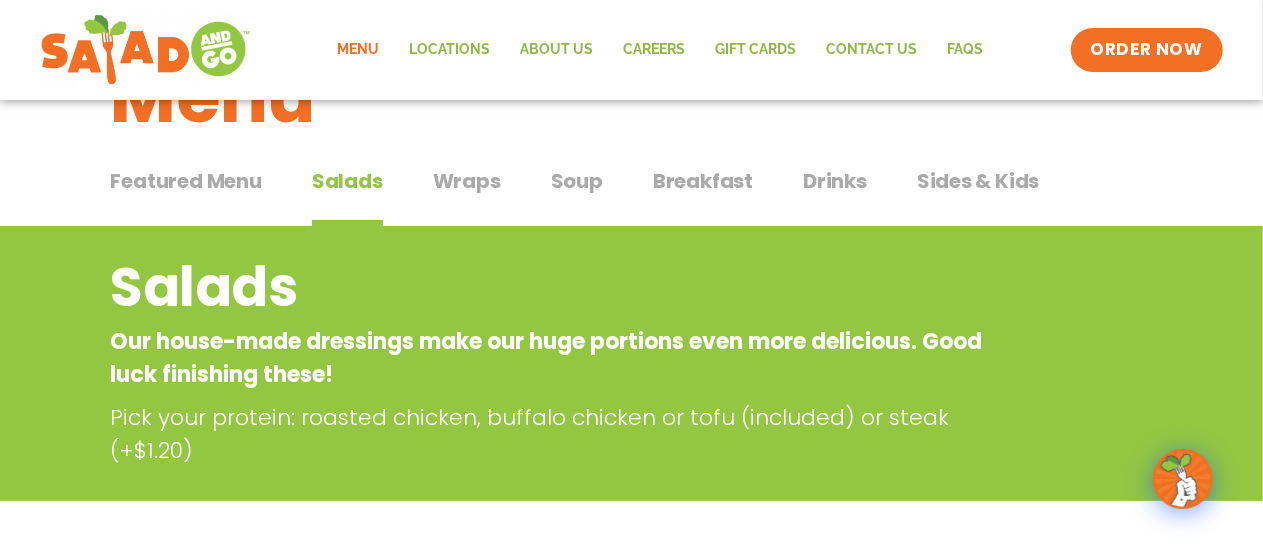 scroll, scrollTop: 0, scrollLeft: 0, axis: both 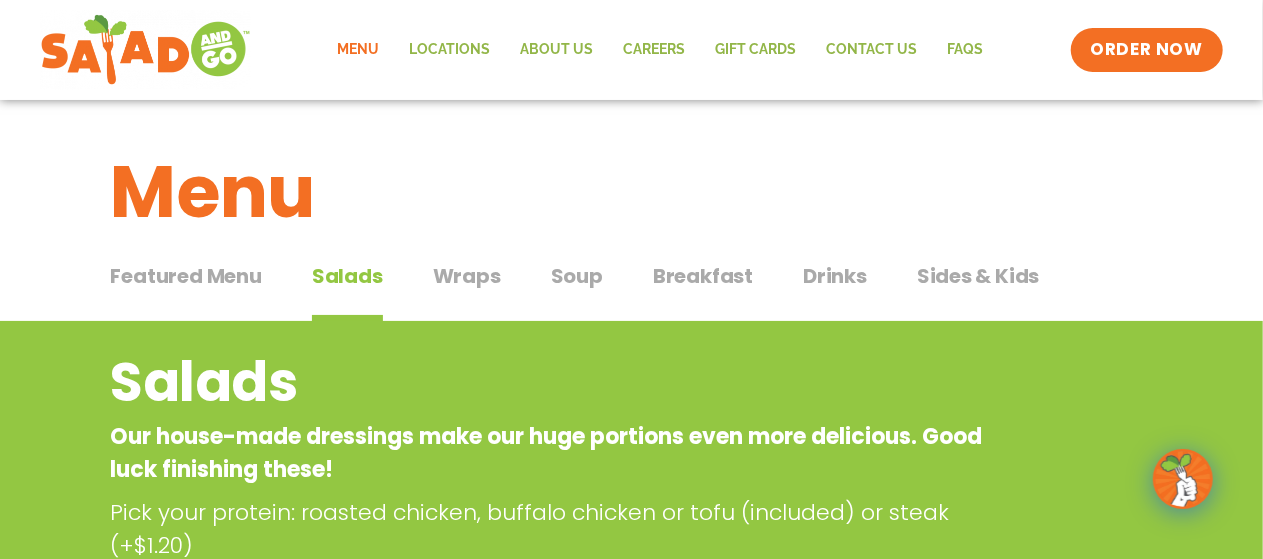 click on "Sides & Kids" at bounding box center [978, 276] 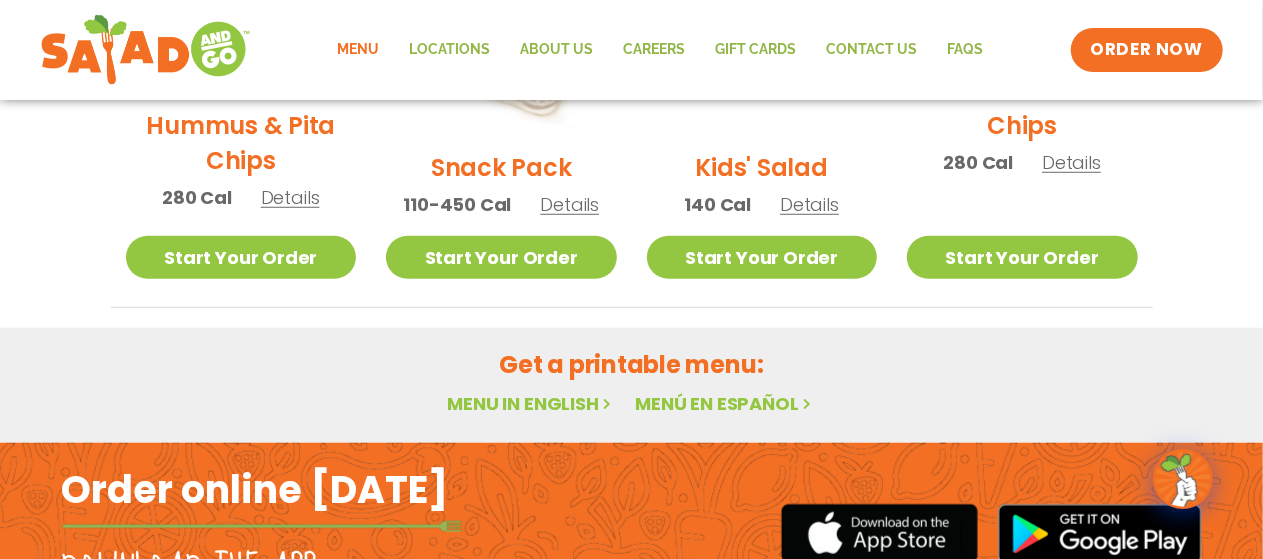 scroll, scrollTop: 700, scrollLeft: 0, axis: vertical 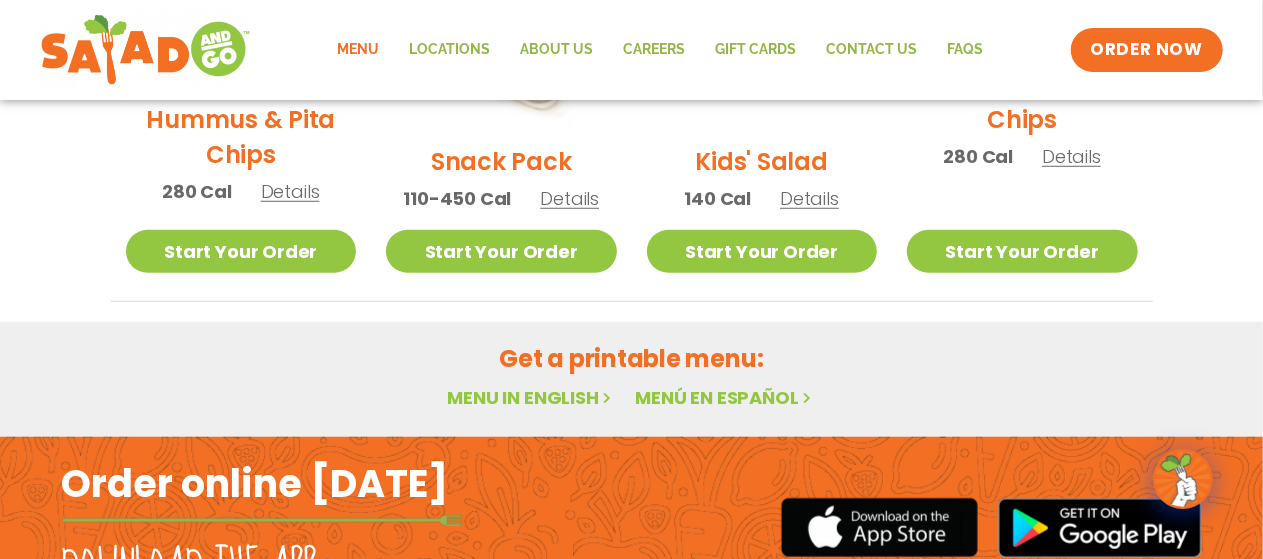 click on "Menu in English" at bounding box center [531, 397] 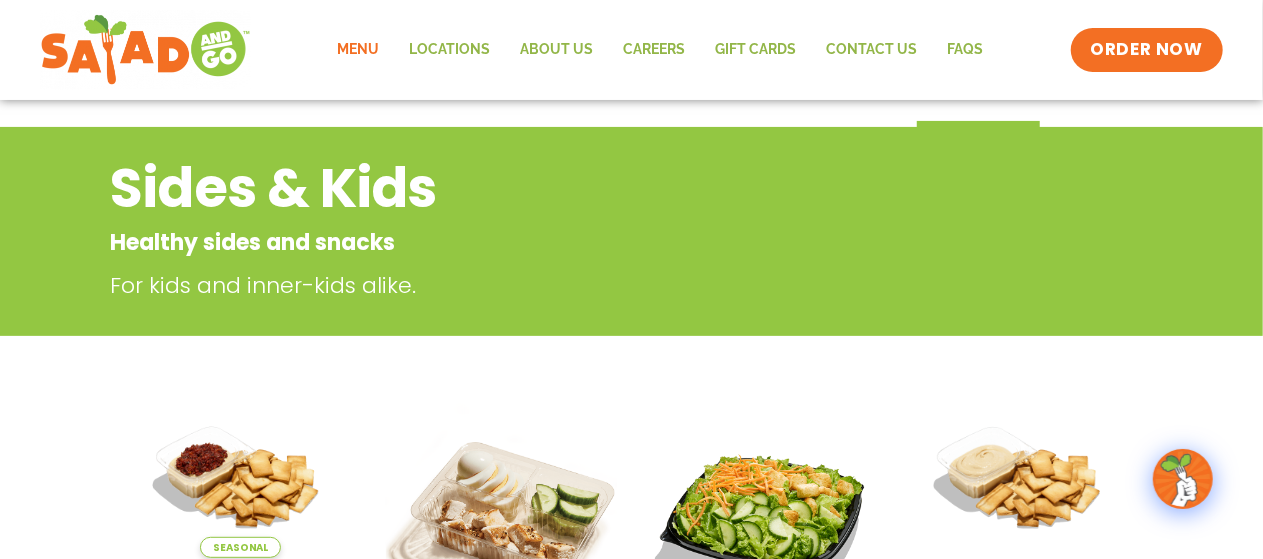 scroll, scrollTop: 0, scrollLeft: 0, axis: both 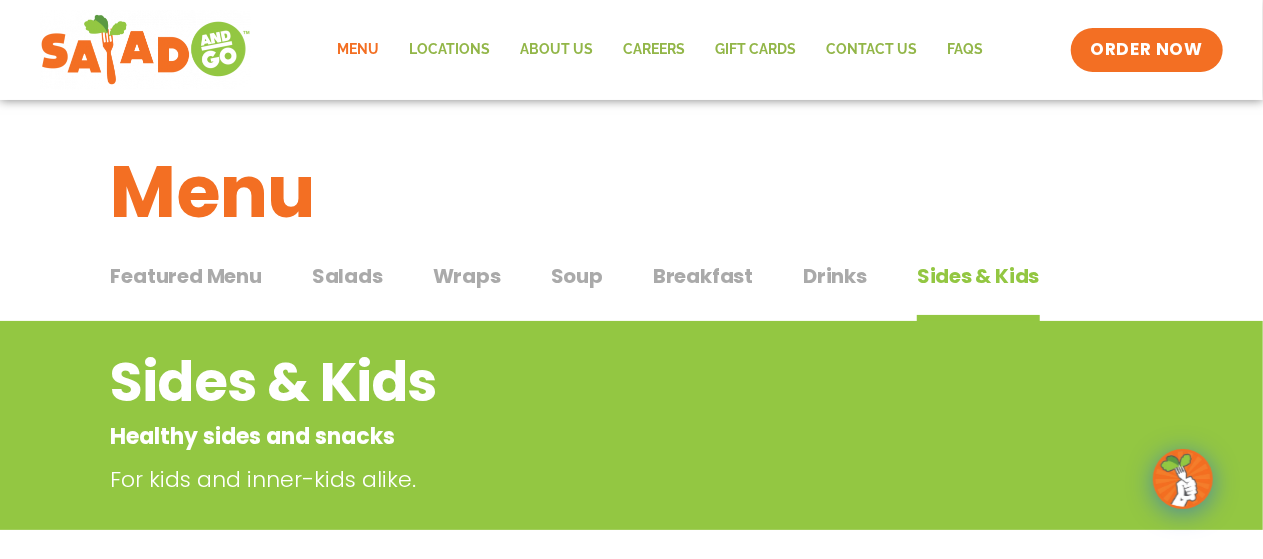 click on "Wraps" at bounding box center (467, 276) 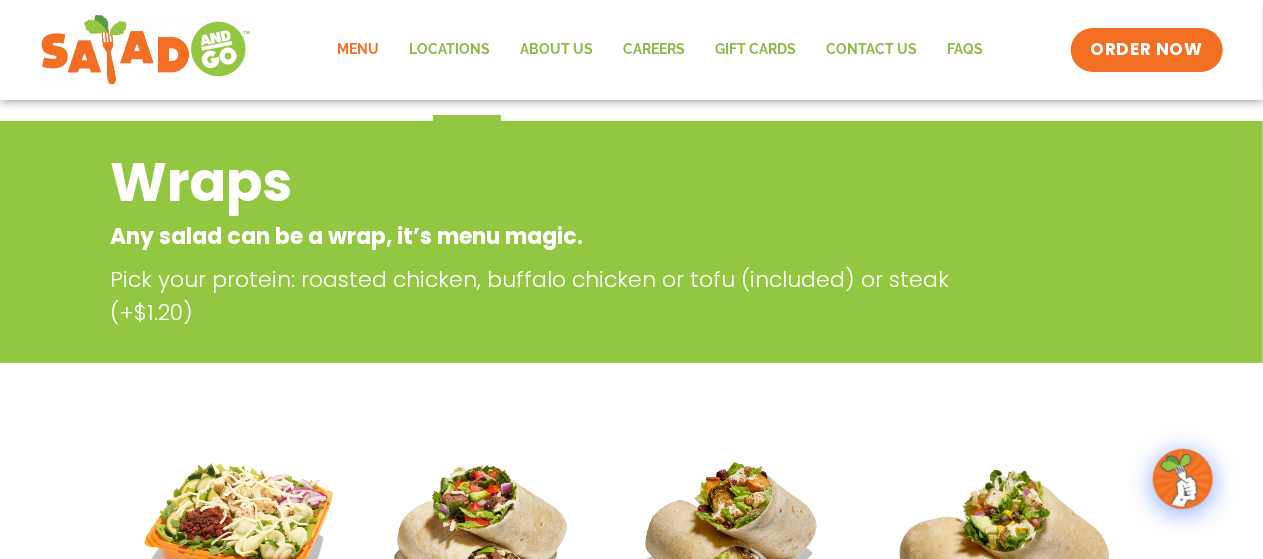 scroll, scrollTop: 0, scrollLeft: 0, axis: both 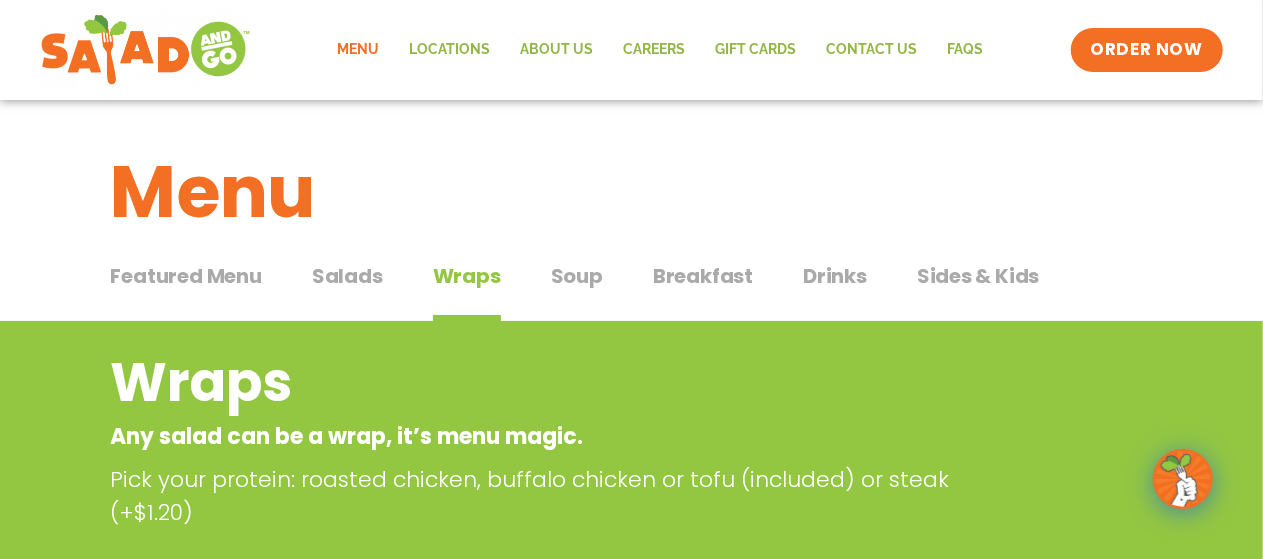 click on "Soup" at bounding box center (577, 276) 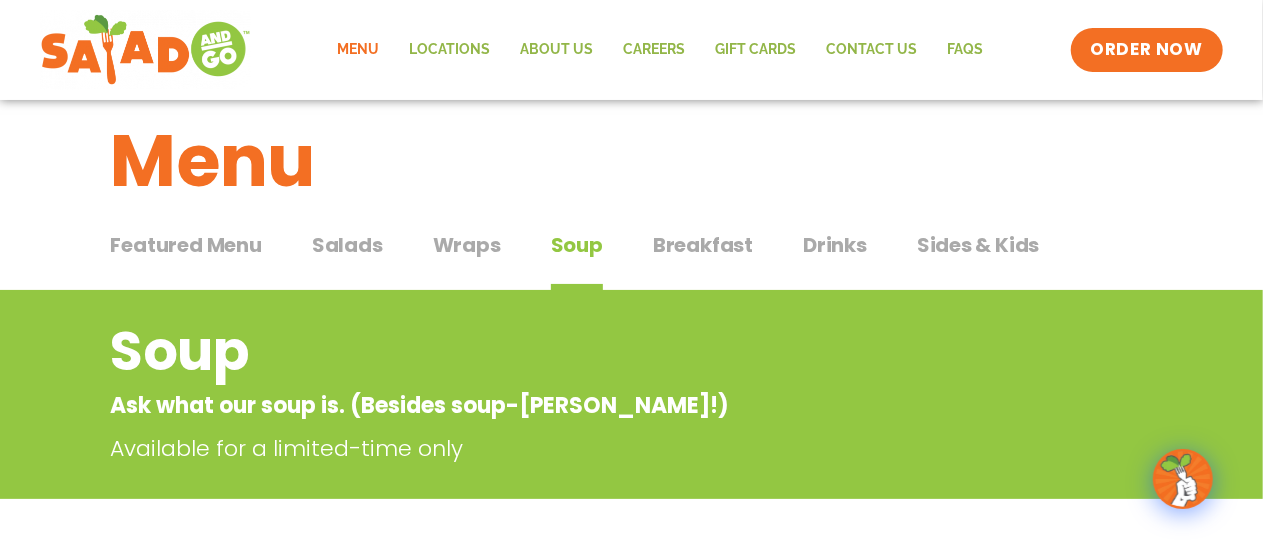 scroll, scrollTop: 0, scrollLeft: 0, axis: both 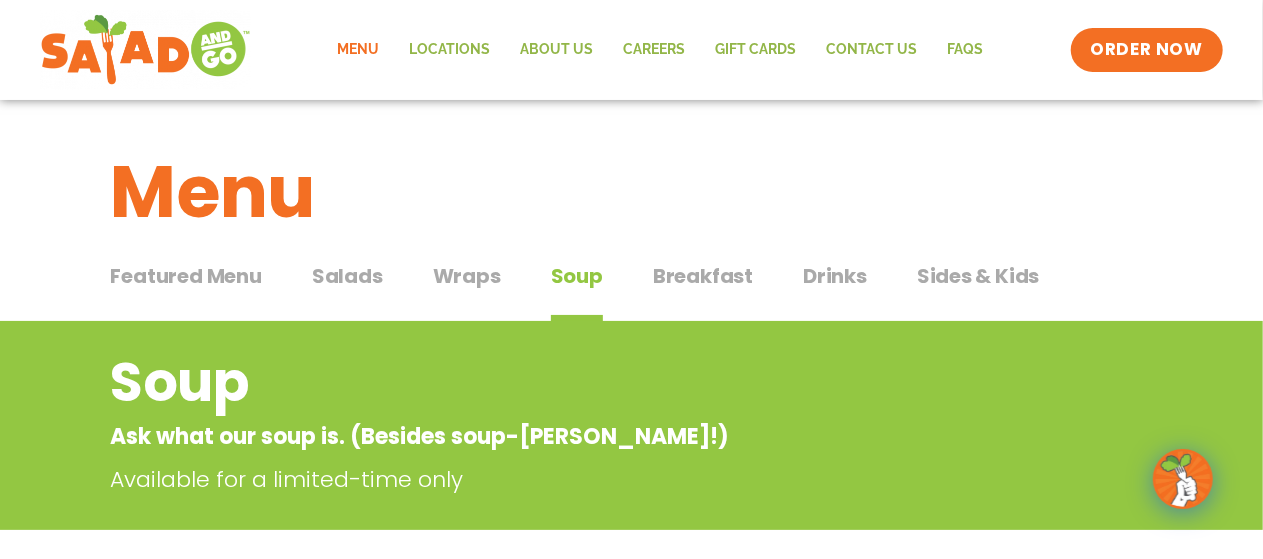 click on "Breakfast" at bounding box center [703, 276] 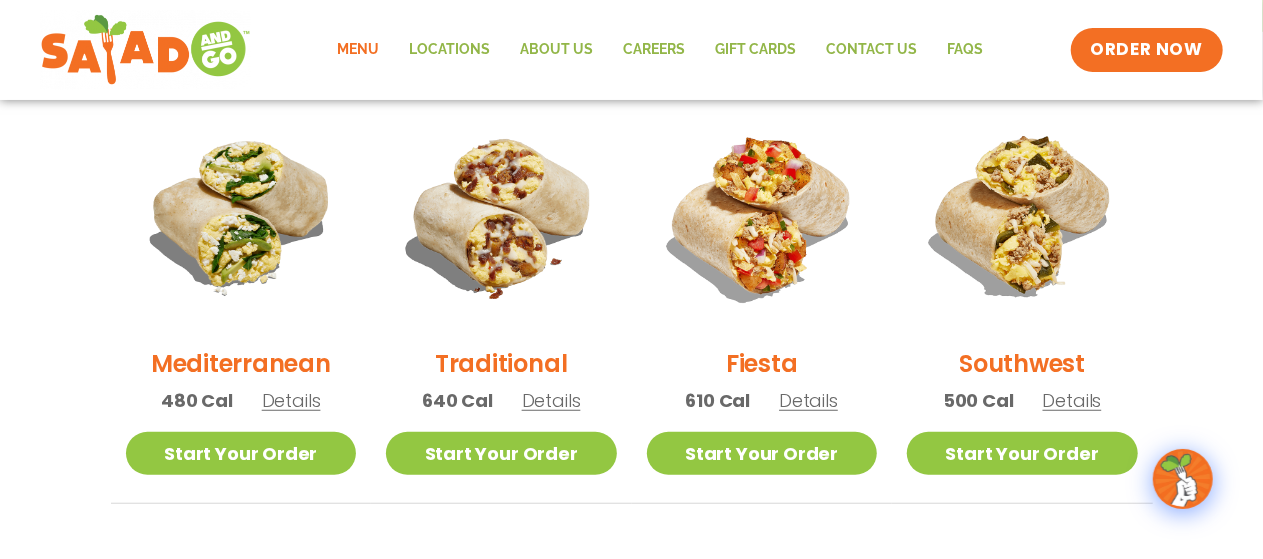 scroll, scrollTop: 500, scrollLeft: 0, axis: vertical 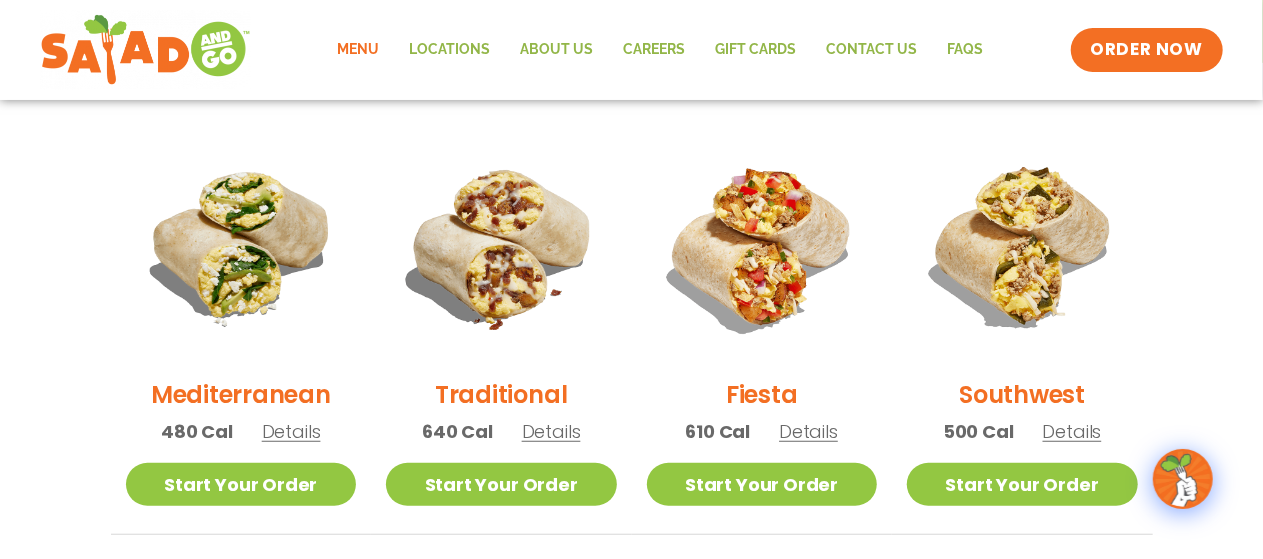 click on "Details" at bounding box center [291, 431] 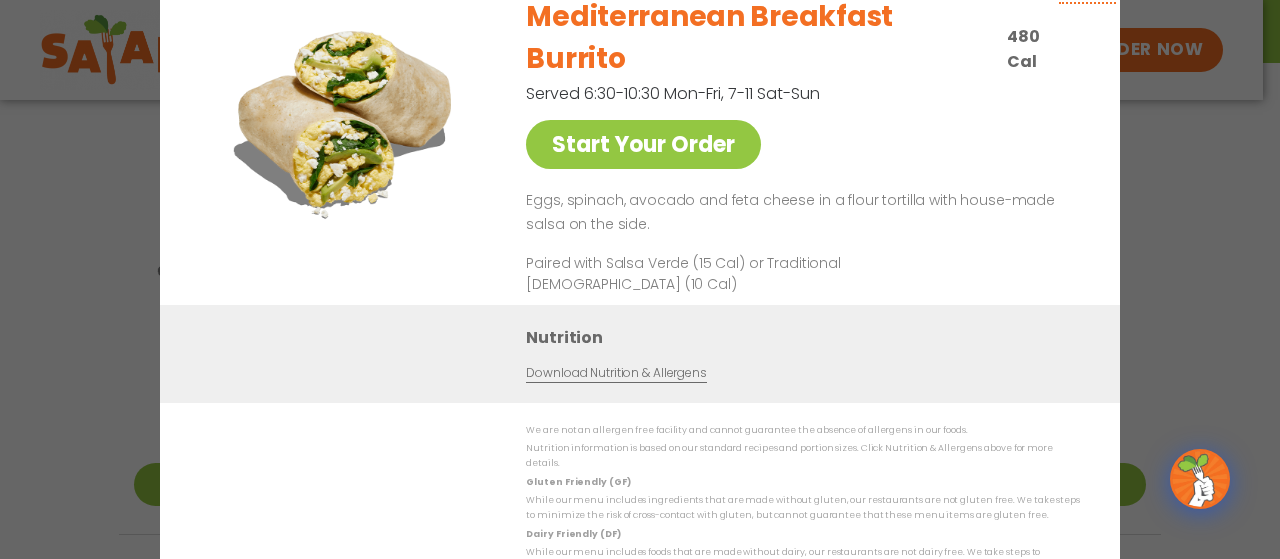click at bounding box center [1087, -26] 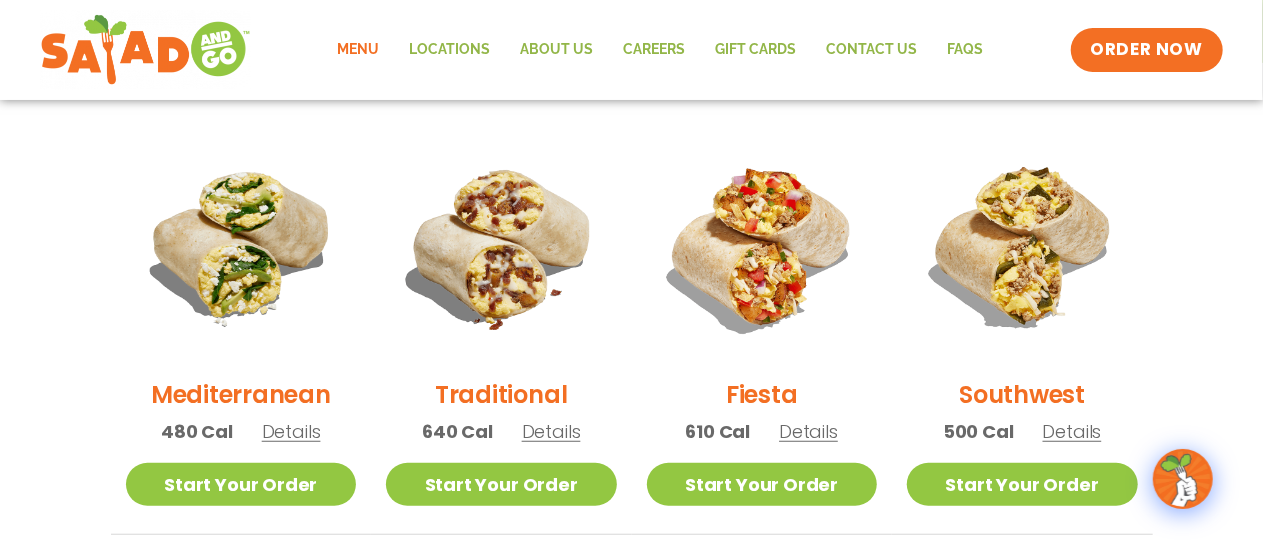 click on "Details" at bounding box center (551, 431) 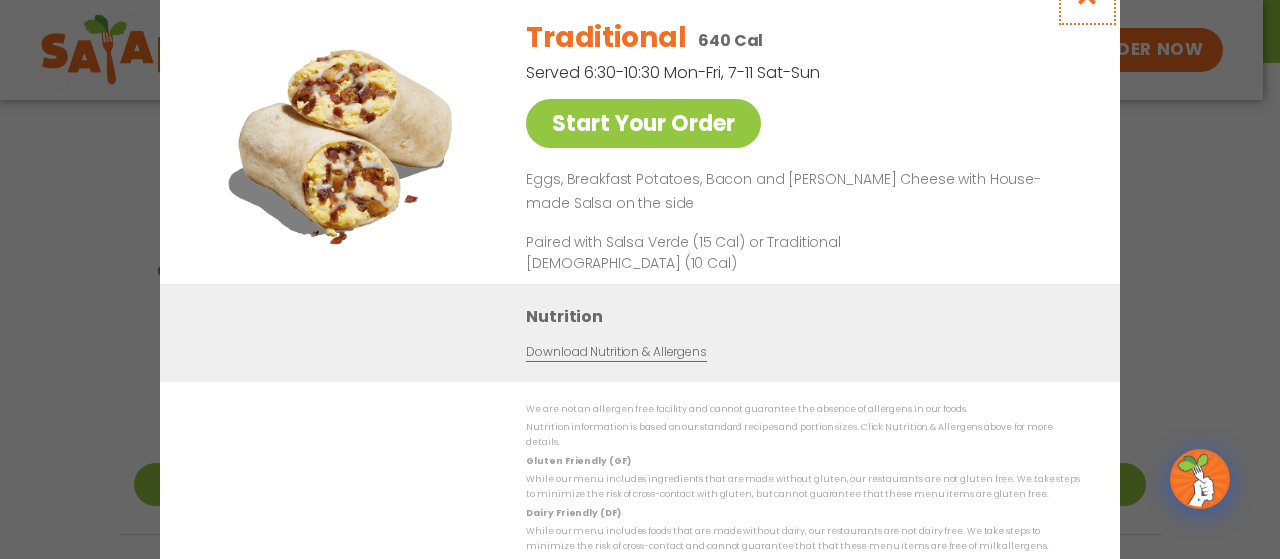 click at bounding box center [1087, -5] 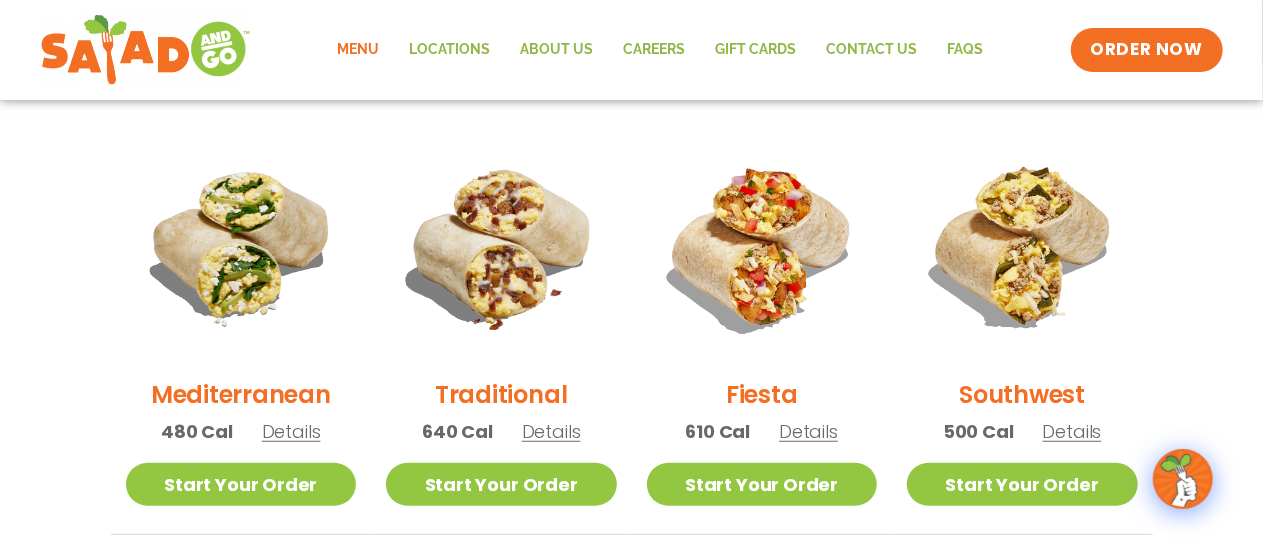 click on "Details" at bounding box center (808, 431) 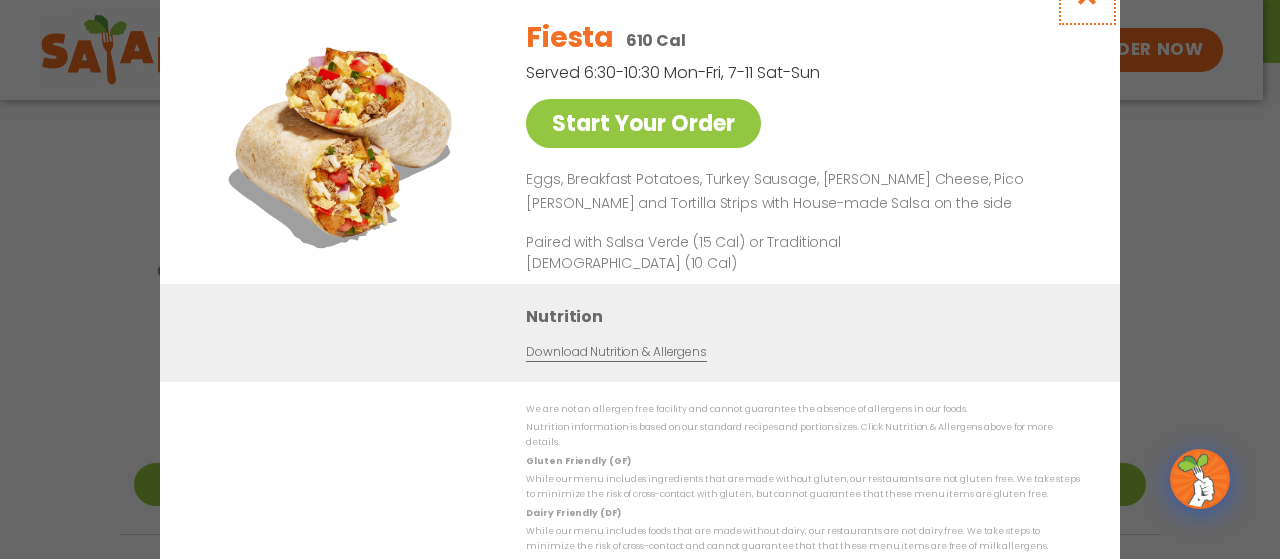 click at bounding box center [1087, -5] 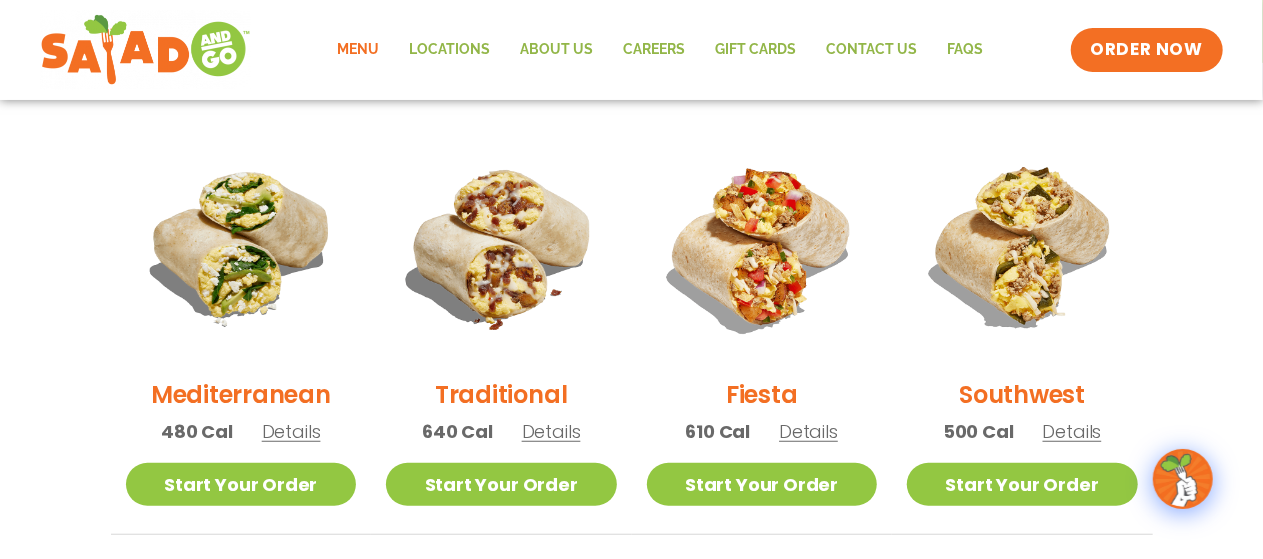 click on "Details" at bounding box center (1072, 431) 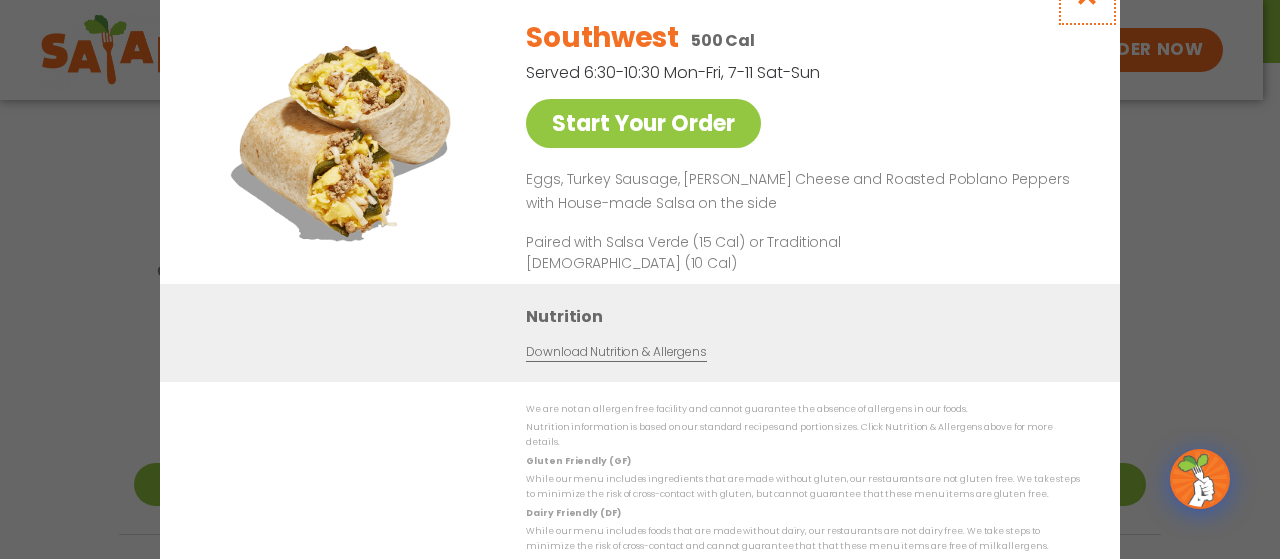 click at bounding box center [1087, -5] 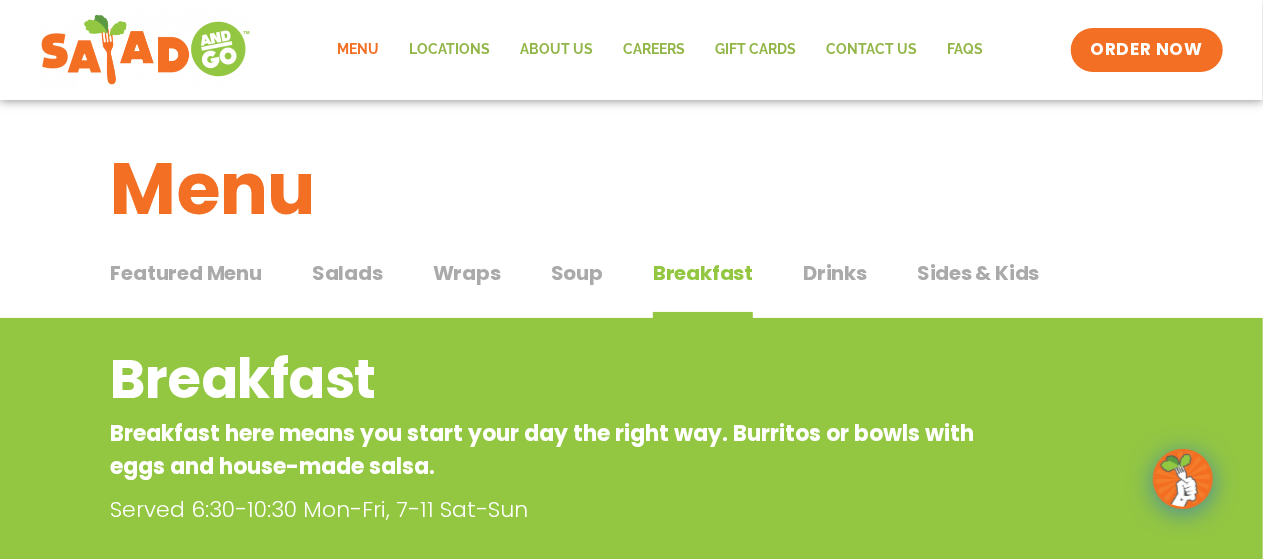 scroll, scrollTop: 0, scrollLeft: 0, axis: both 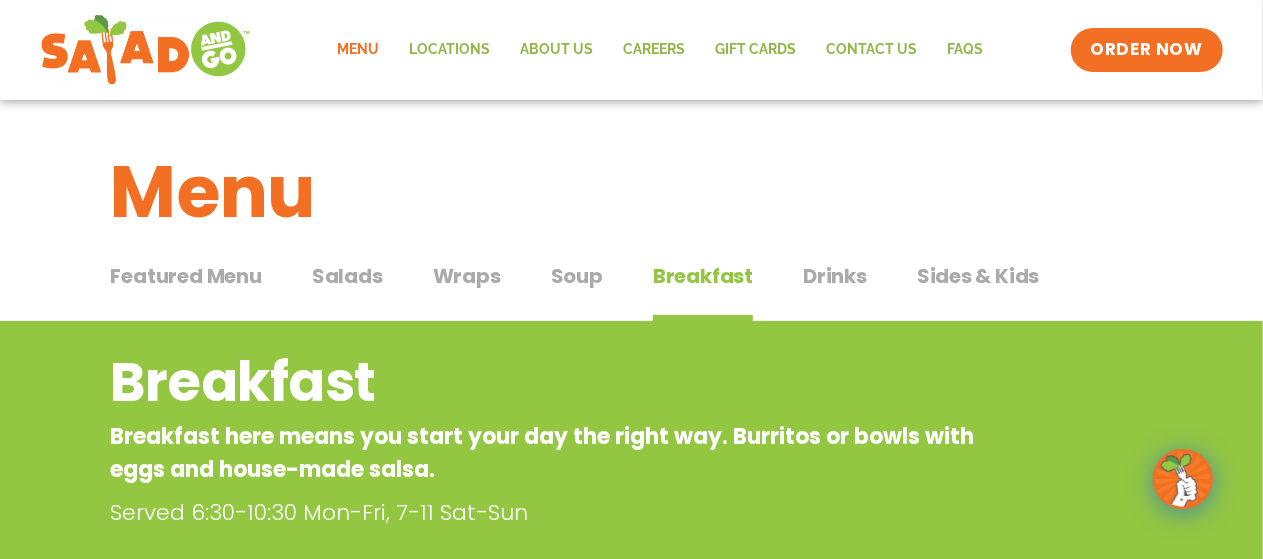 click on "Drinks" at bounding box center [835, 276] 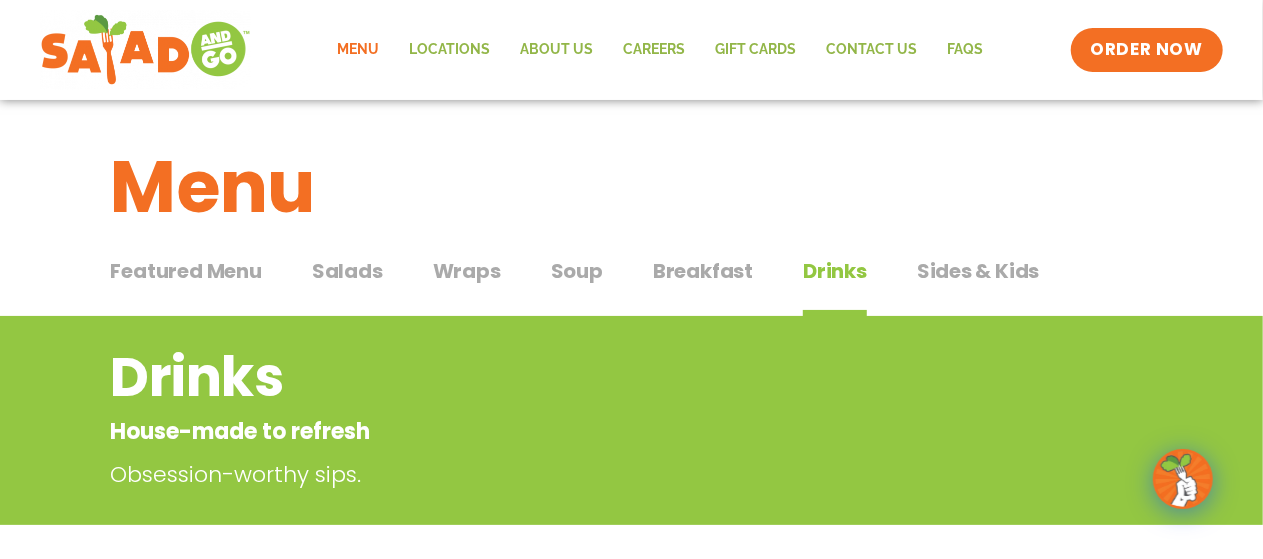 scroll, scrollTop: 0, scrollLeft: 0, axis: both 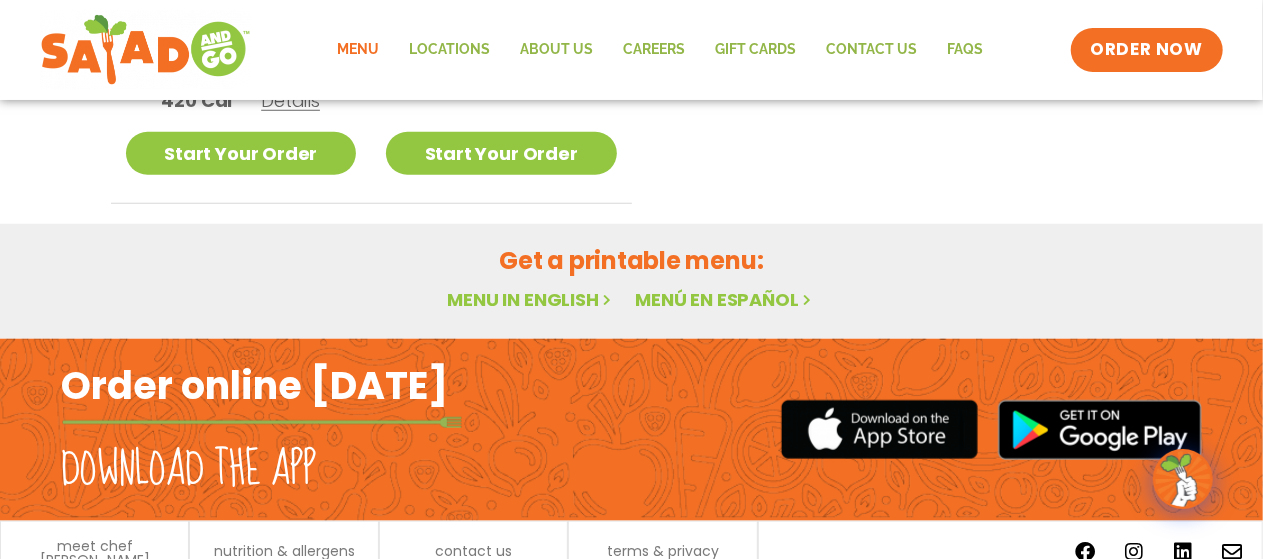 click on "Menu in English" at bounding box center [531, 299] 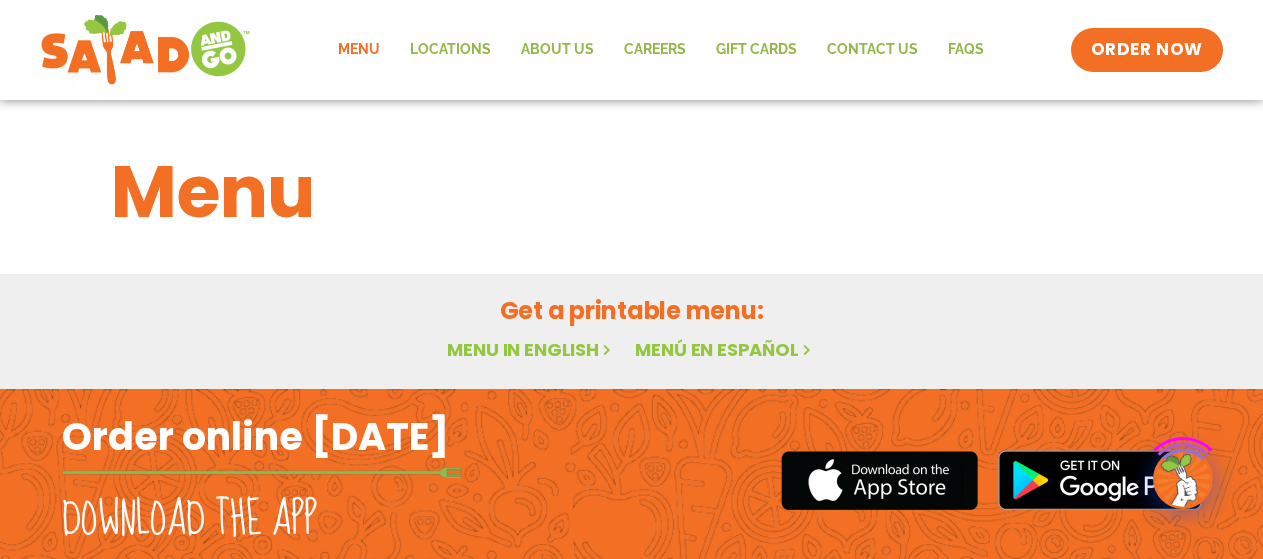 scroll, scrollTop: 0, scrollLeft: 0, axis: both 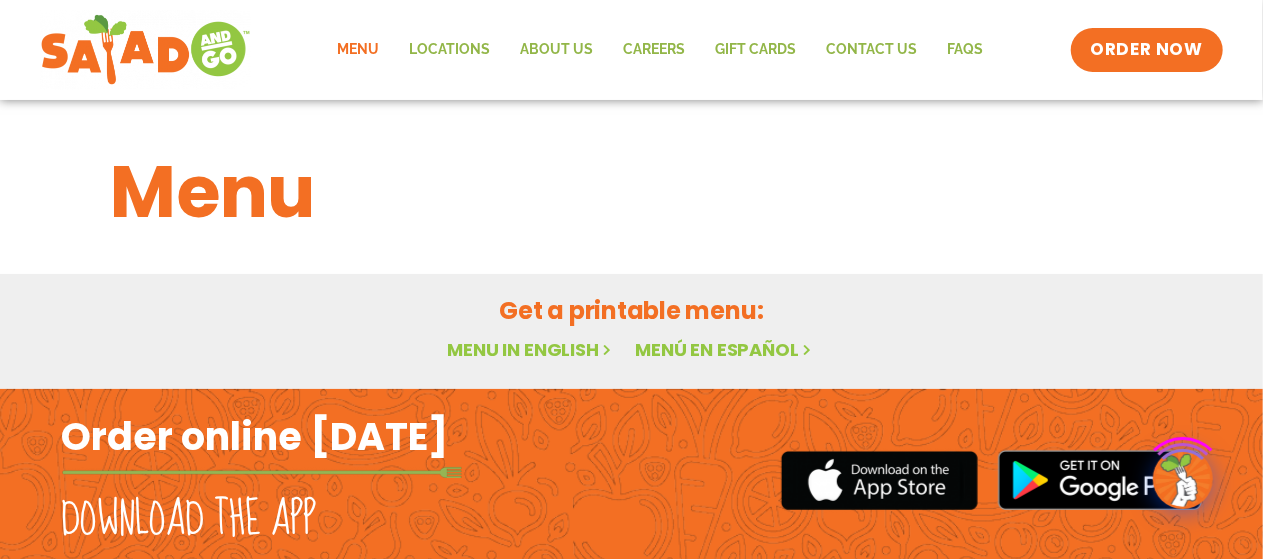 click on "Get a printable menu:" at bounding box center (632, 310) 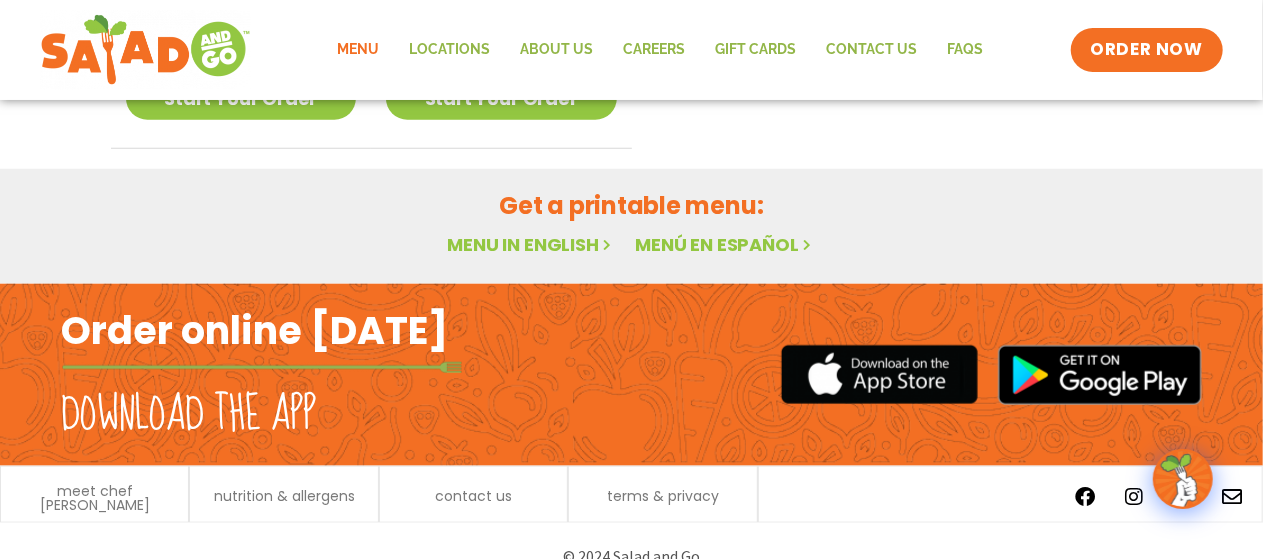 scroll, scrollTop: 884, scrollLeft: 0, axis: vertical 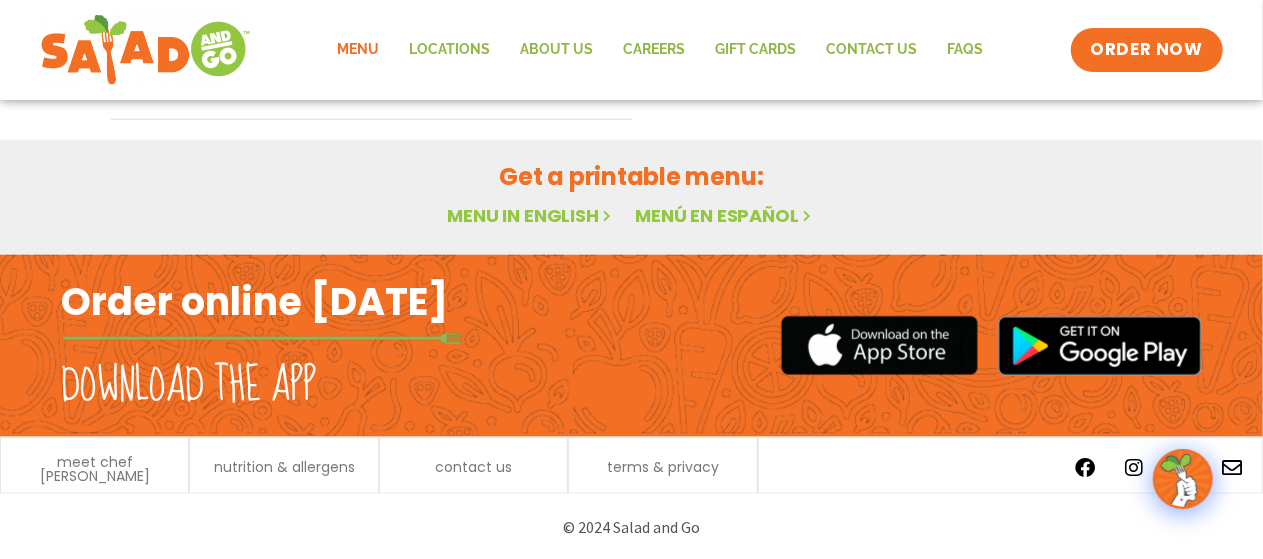 click on "Menu in English" at bounding box center (531, 215) 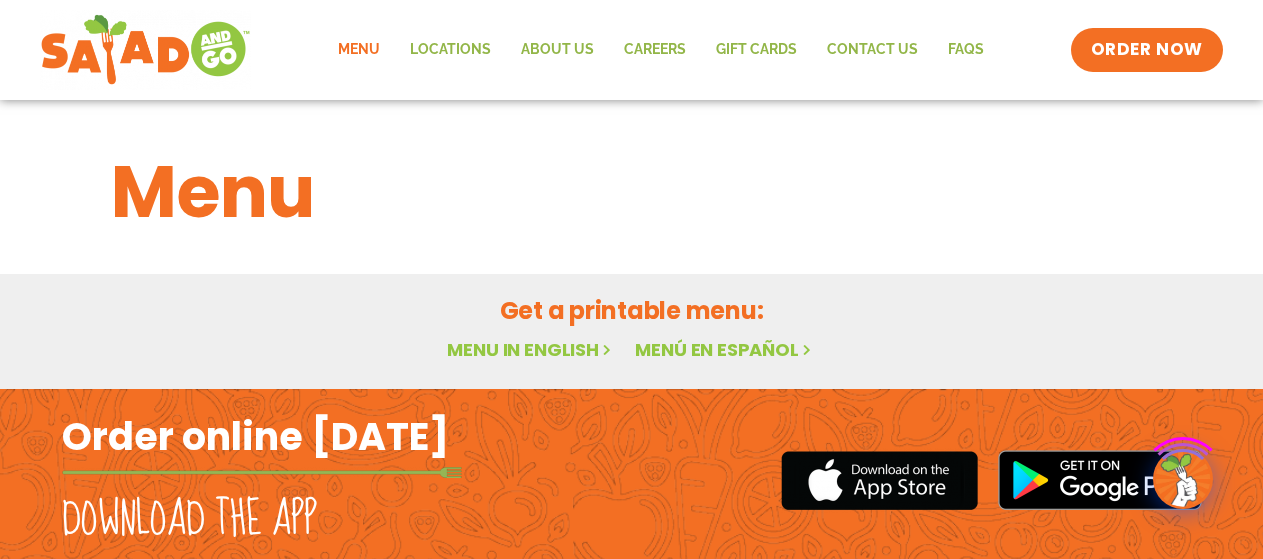 scroll, scrollTop: 0, scrollLeft: 0, axis: both 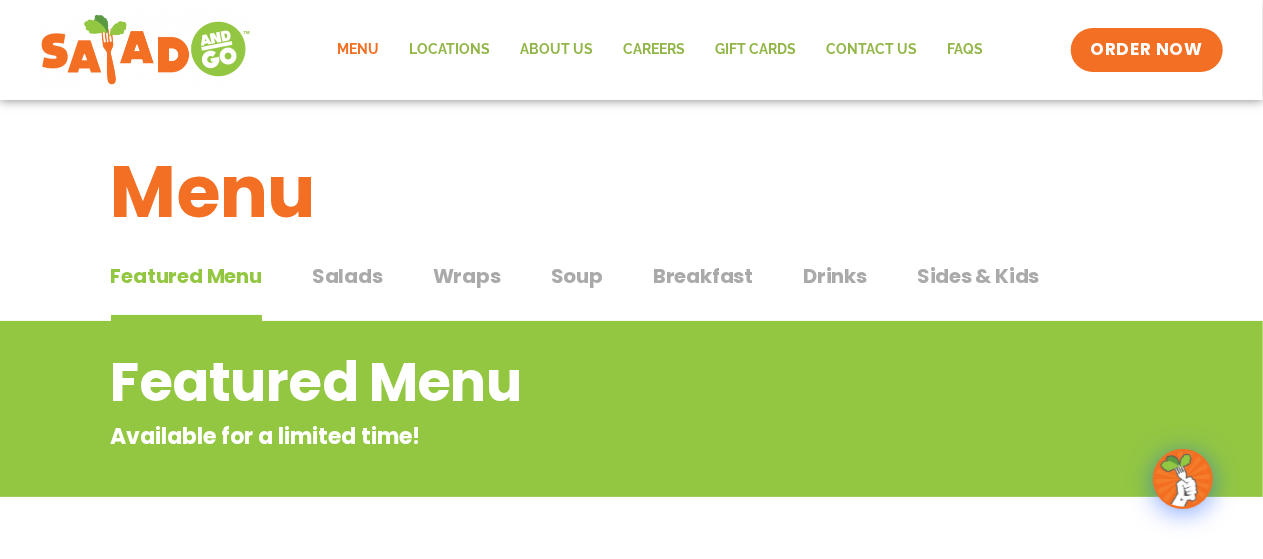 click on "Salads" at bounding box center (347, 276) 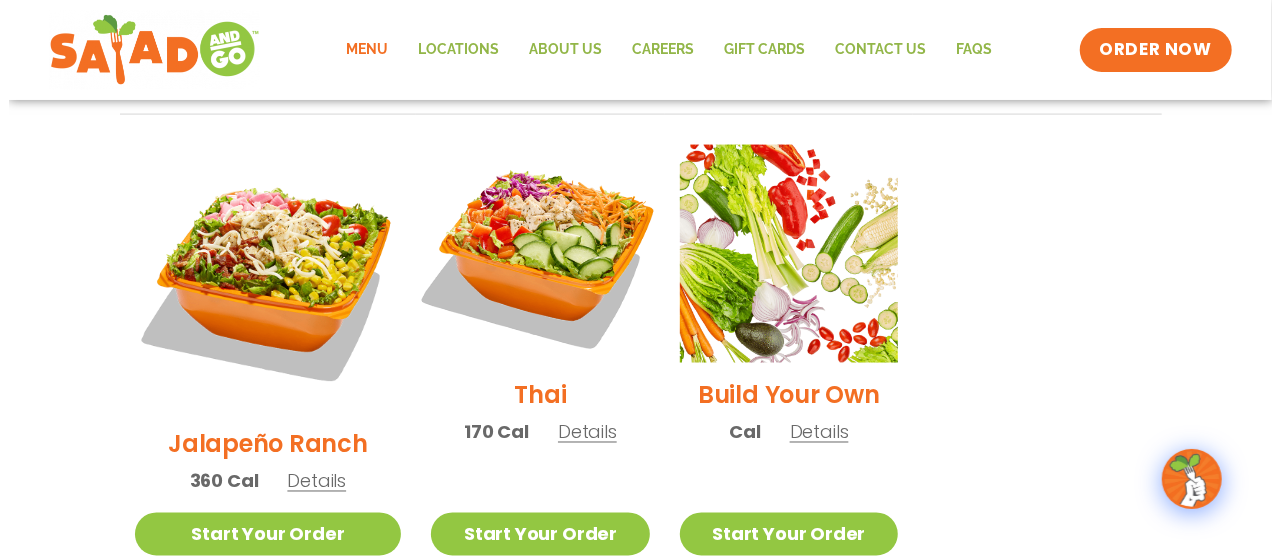scroll, scrollTop: 1600, scrollLeft: 0, axis: vertical 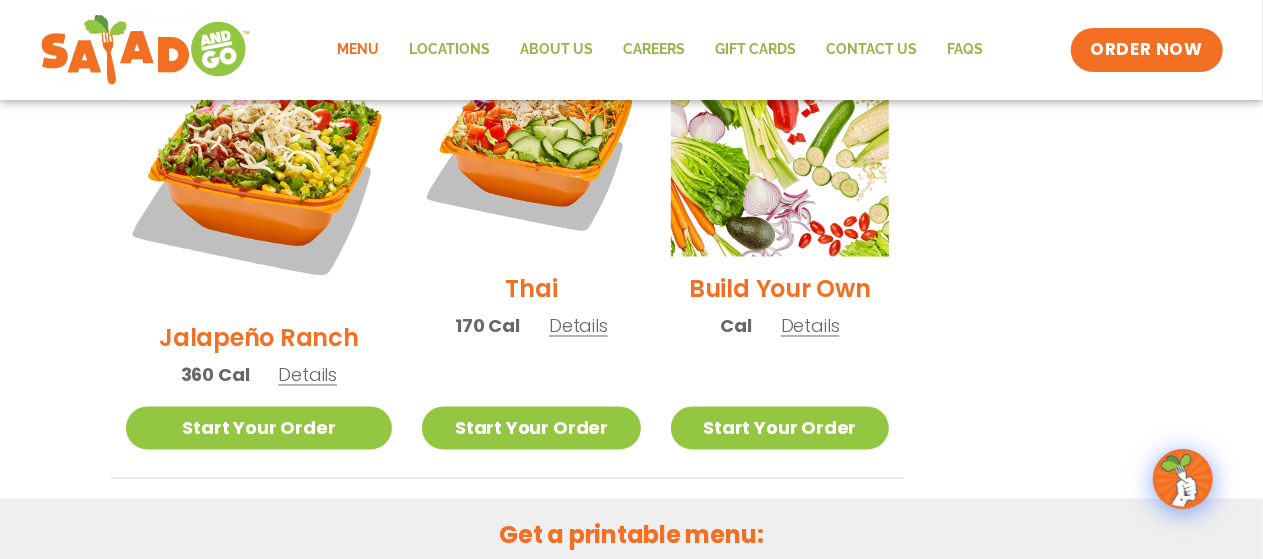 click on "Details" at bounding box center [578, 326] 